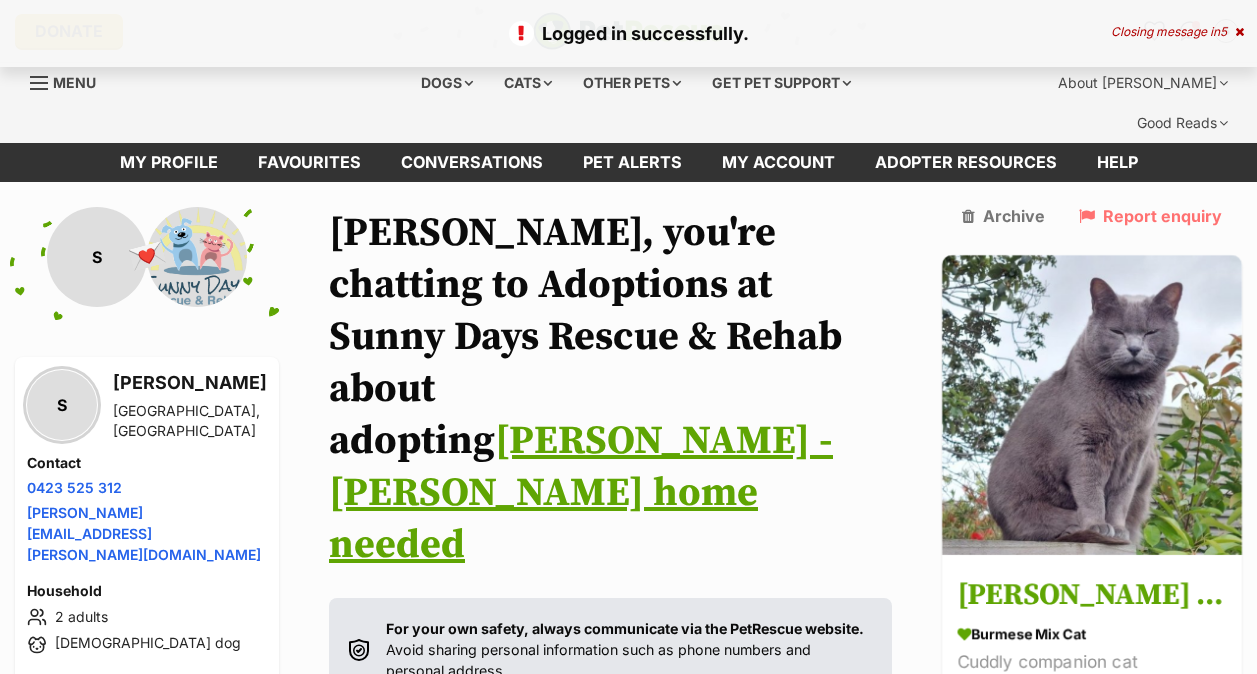 scroll, scrollTop: 0, scrollLeft: 0, axis: both 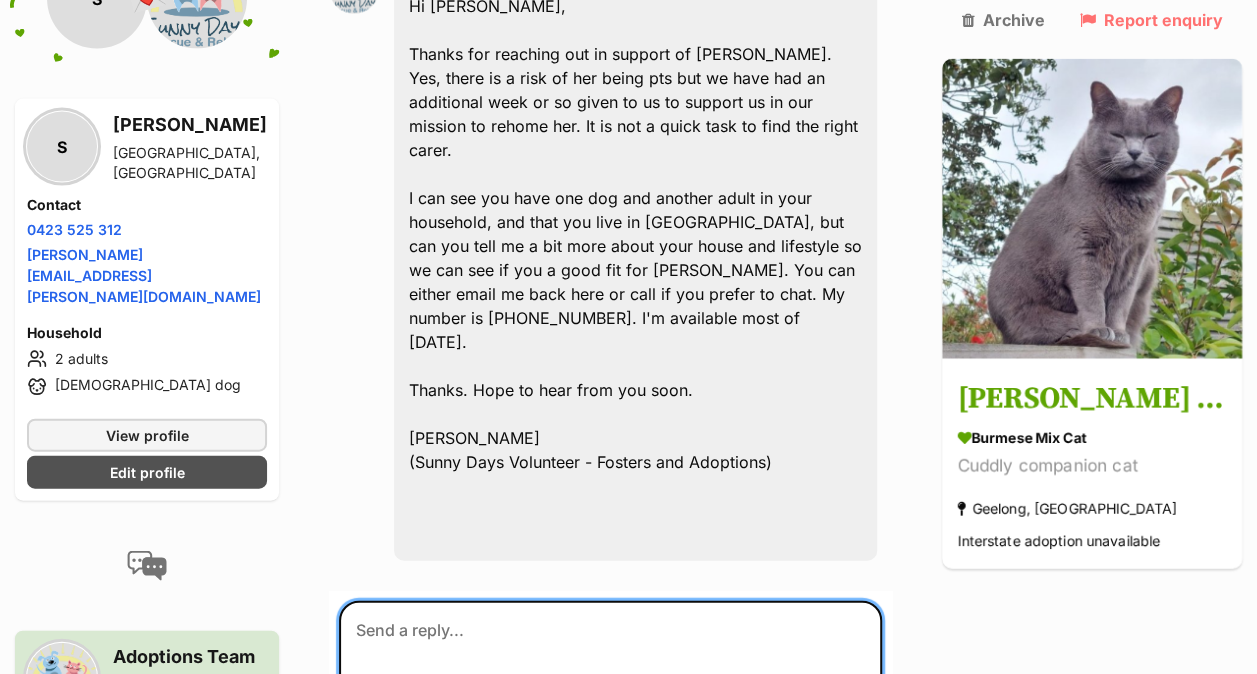 click at bounding box center (610, 661) 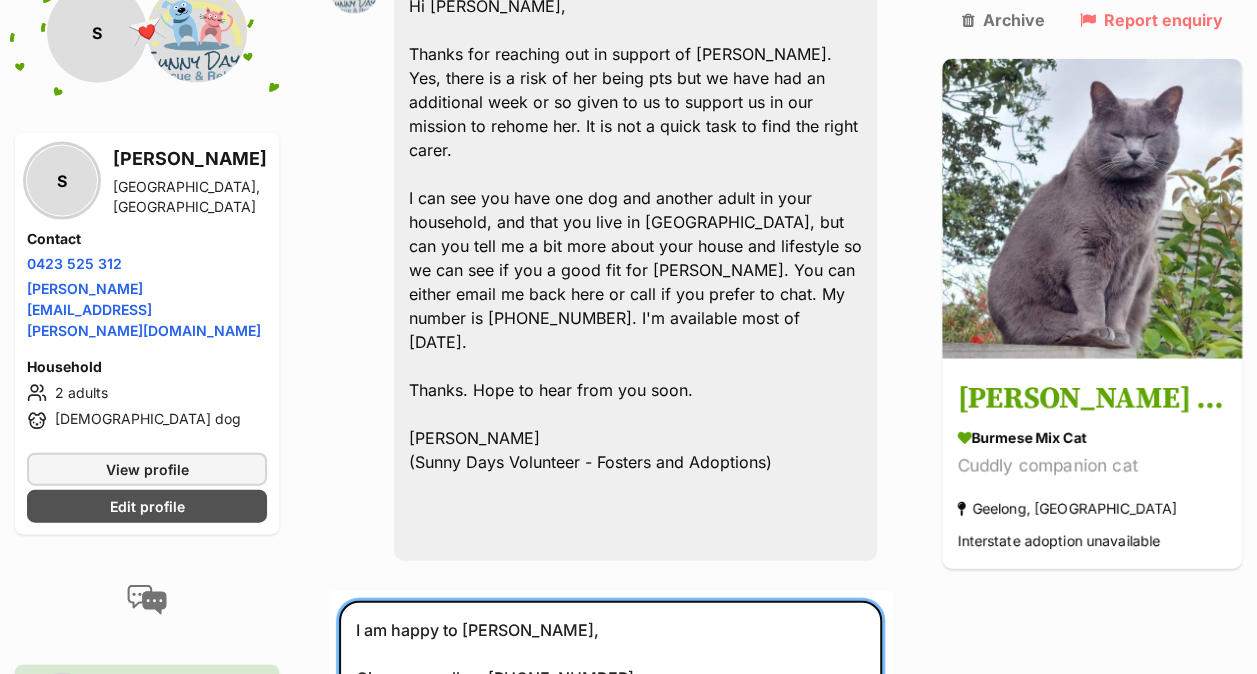 type on "I am happy to foster,
Give me a call on 0459 830 871
Sonja and Peaches" 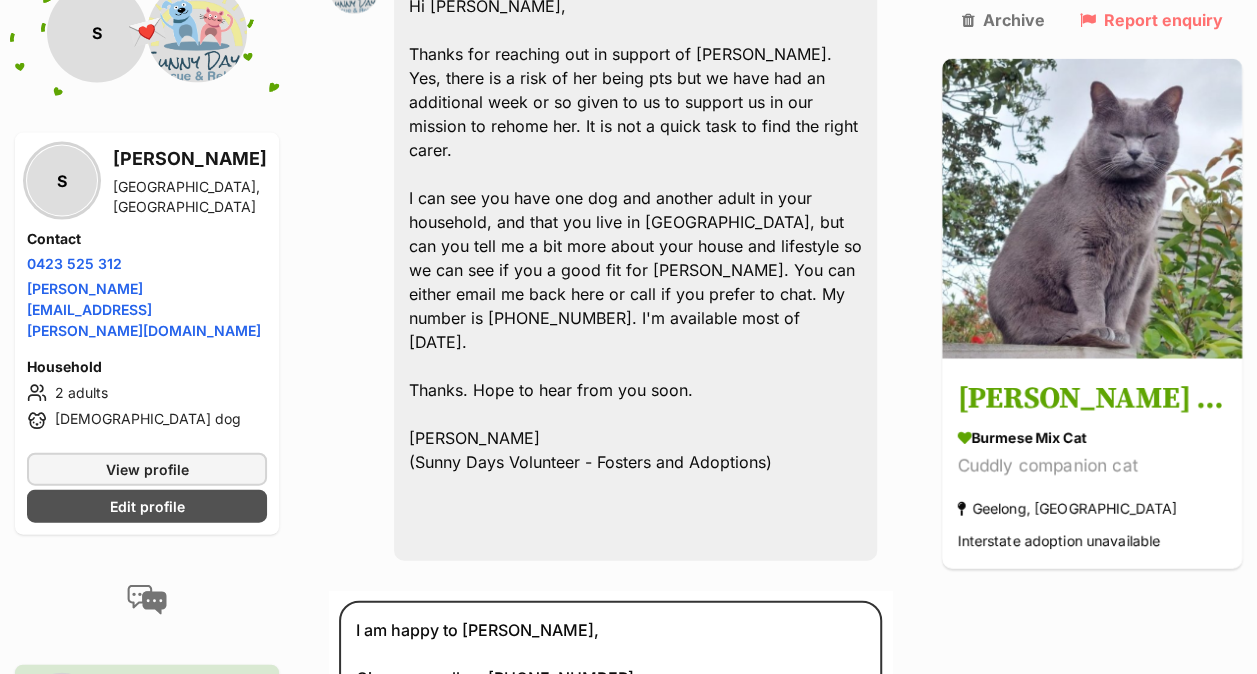 click on "Submit" at bounding box center (837, 831) 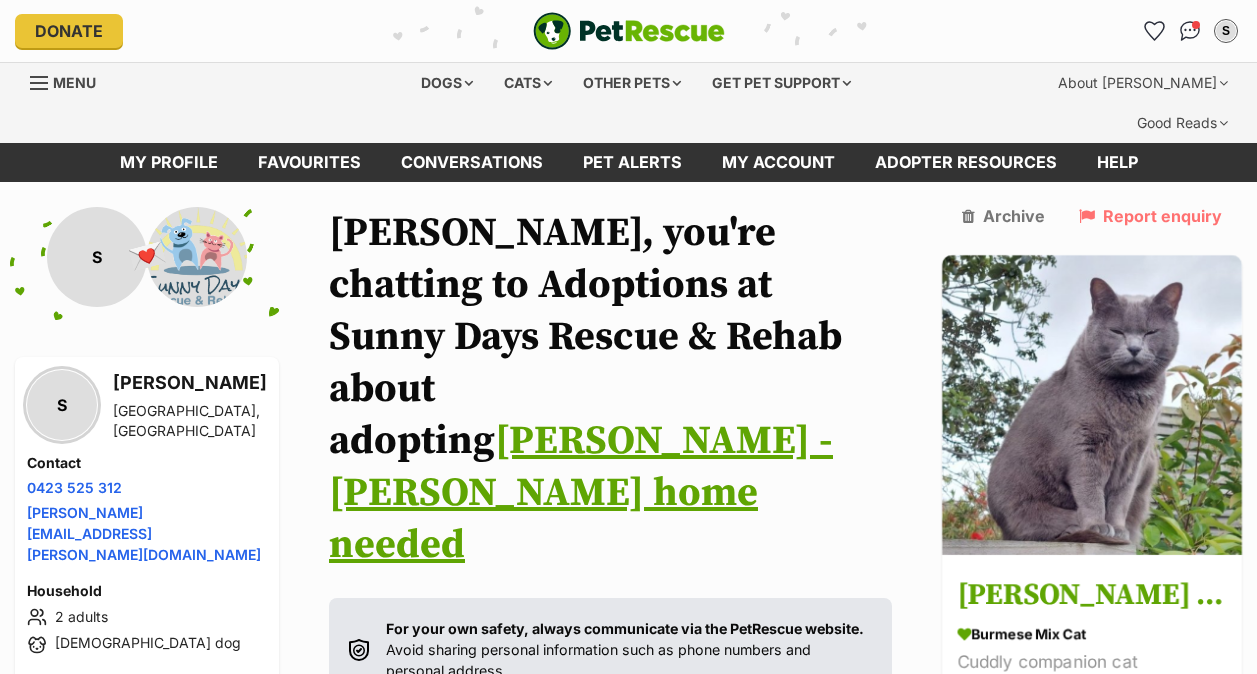 scroll, scrollTop: 1898, scrollLeft: 0, axis: vertical 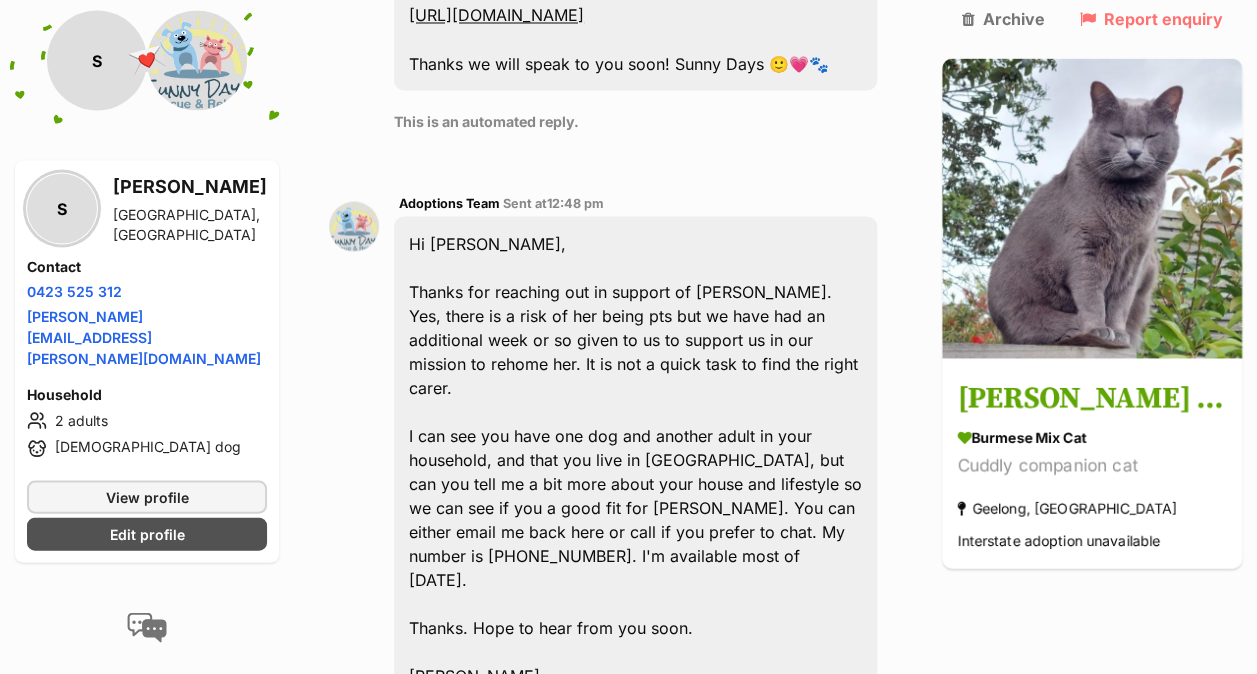 click on "Hi [PERSON_NAME],
Thanks for reaching out in support of [PERSON_NAME]. Yes, there is a risk of her being pts but we have had an additional week or so given to us to support us in our mission to rehome her. It is not a quick task to find the right carer.
I can see you have one dog and another adult in your household, and that you live in [GEOGRAPHIC_DATA], but can you tell me a bit more about your house and lifestyle so we can see if you a good fit for [PERSON_NAME]. You can either email me back here or call if you prefer to chat. My number is [PHONE_NUMBER]. I'm available most of [DATE].
Thanks. Hope to hear from you soon.
[PERSON_NAME]
(Sunny Days Volunteer - Fosters and Adoptions)" at bounding box center (635, 507) 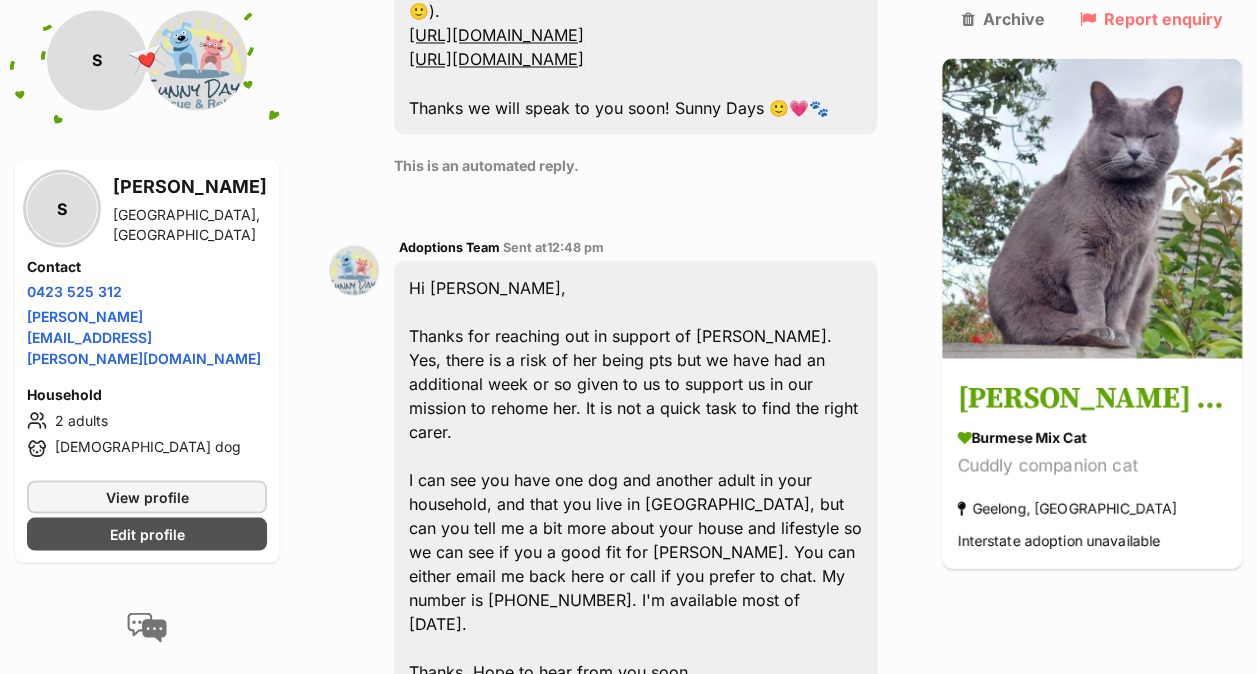scroll, scrollTop: 1820, scrollLeft: 0, axis: vertical 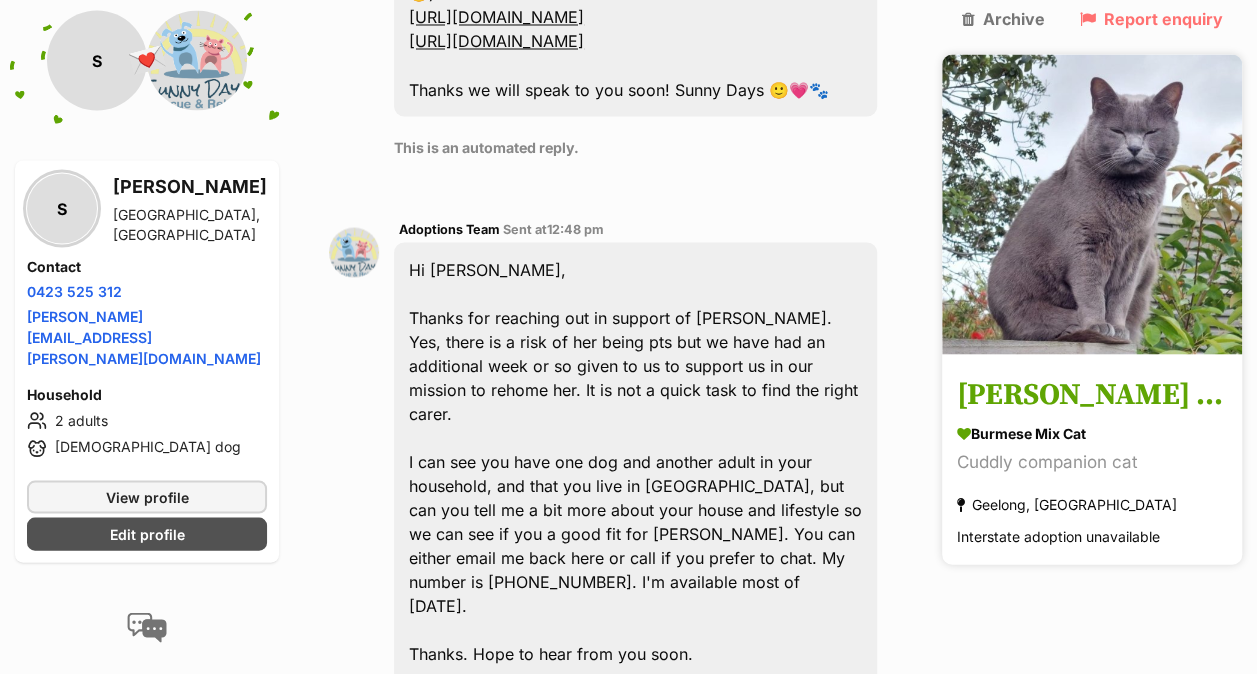 click at bounding box center (1092, 204) 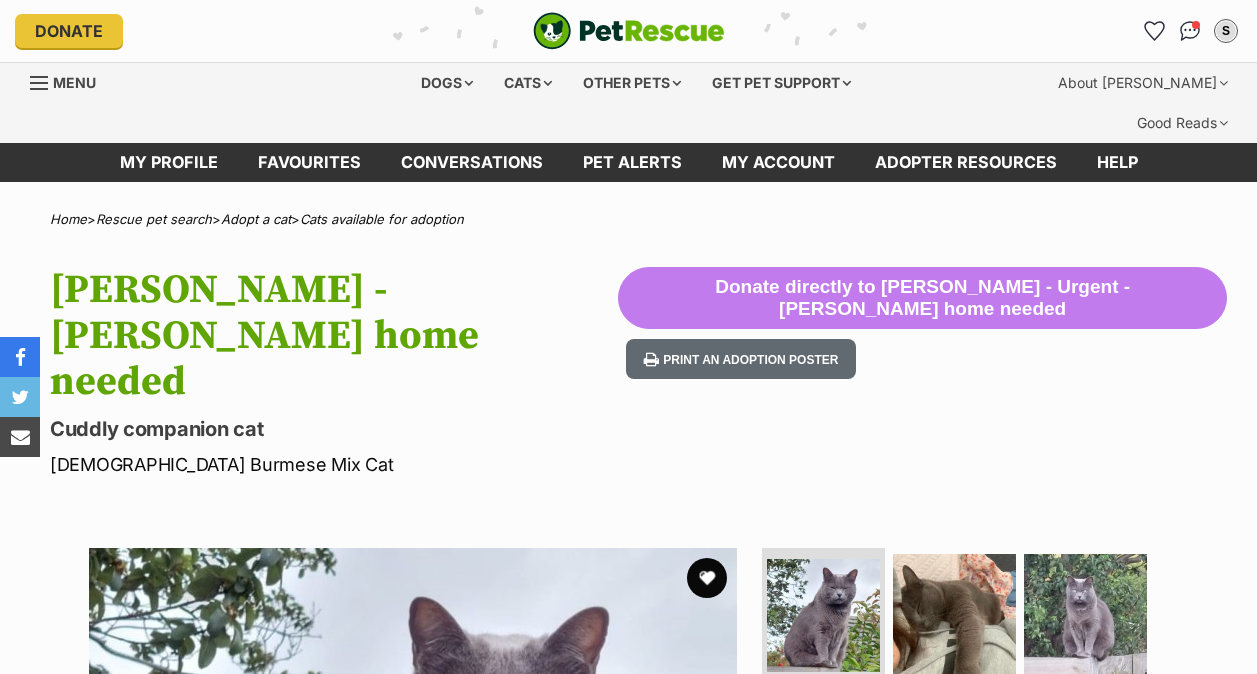 scroll, scrollTop: 0, scrollLeft: 0, axis: both 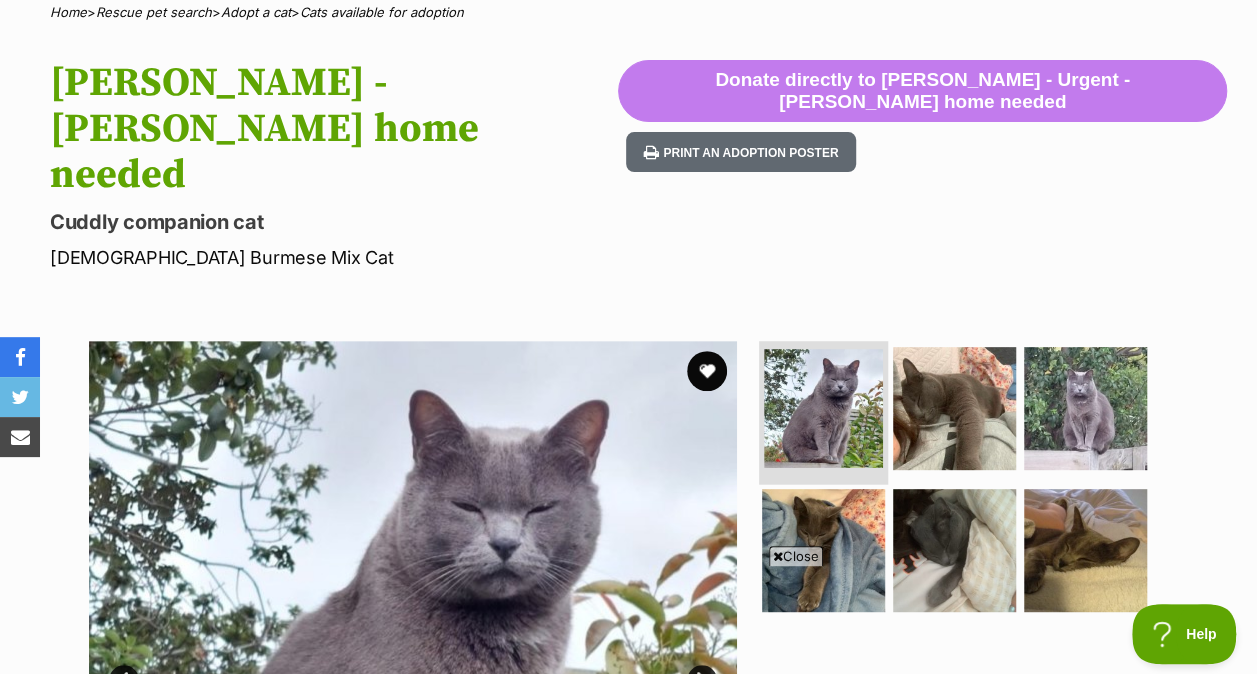 click at bounding box center [823, 408] 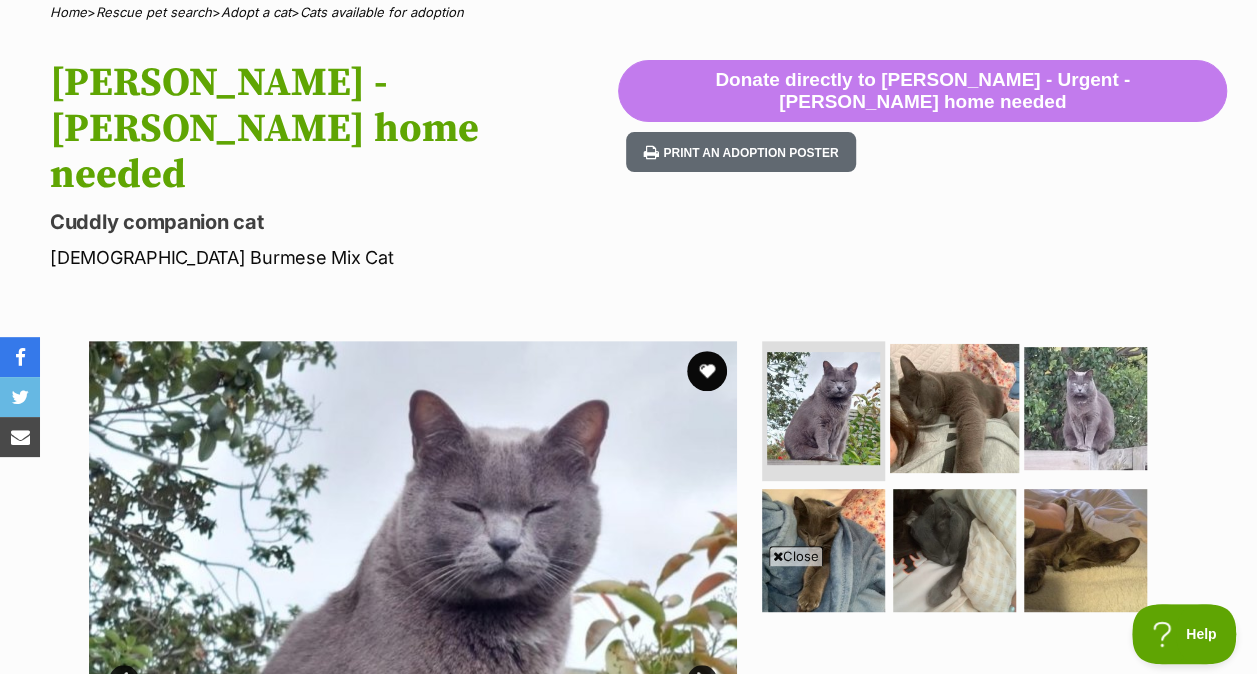 click at bounding box center [954, 408] 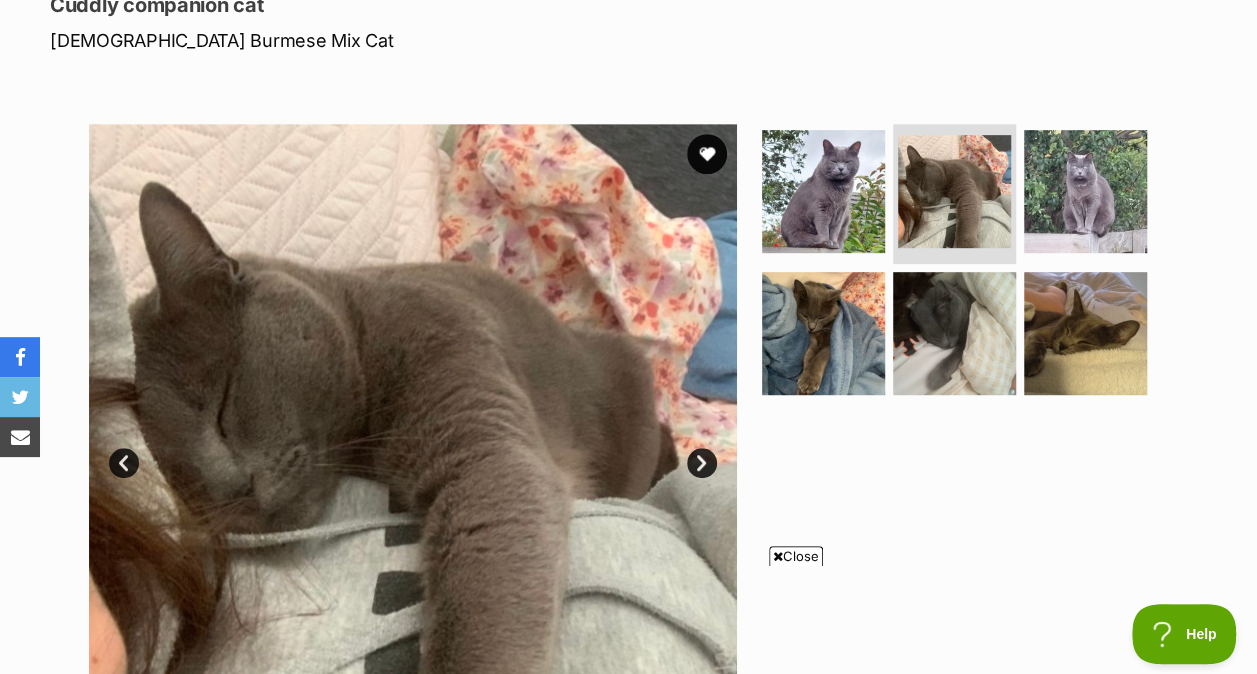 scroll, scrollTop: 425, scrollLeft: 0, axis: vertical 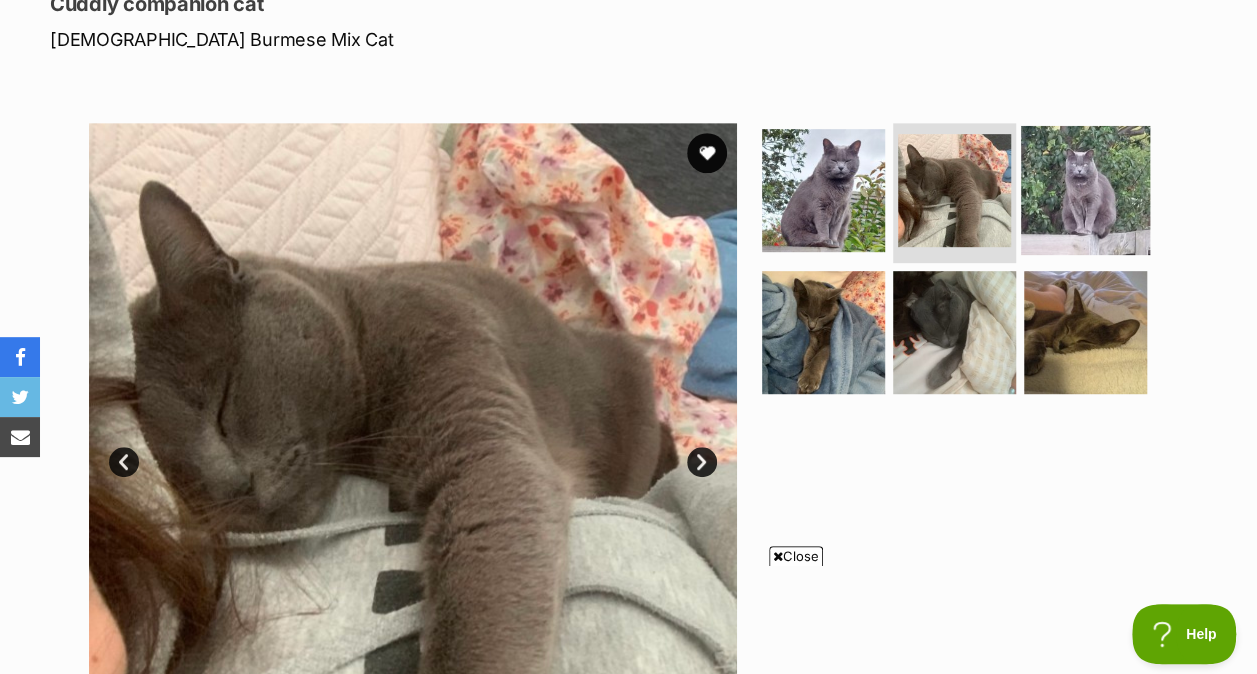 click at bounding box center (1085, 190) 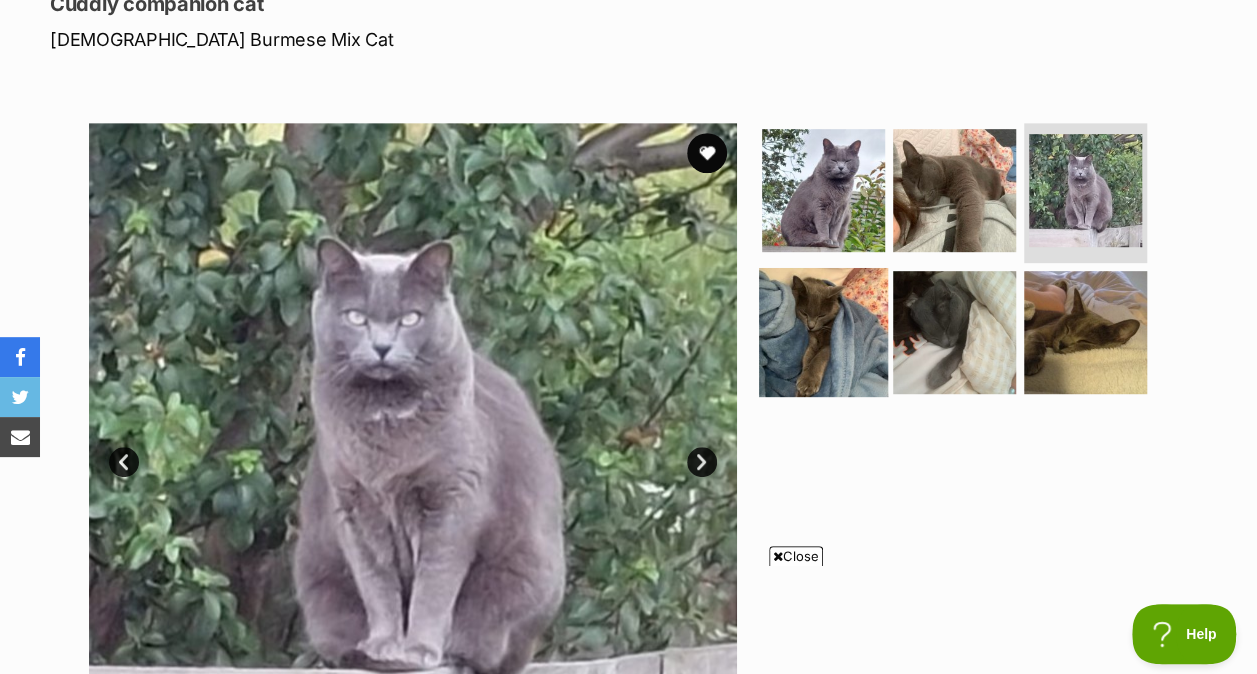 click at bounding box center [823, 331] 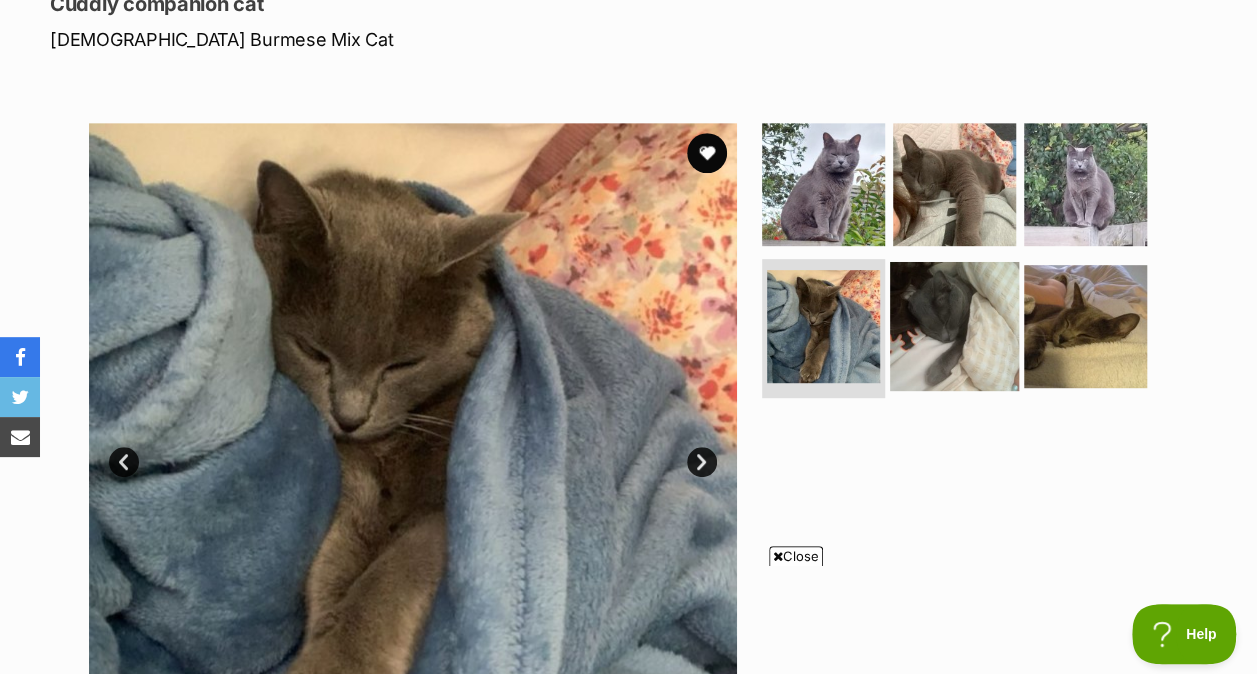 click at bounding box center (954, 325) 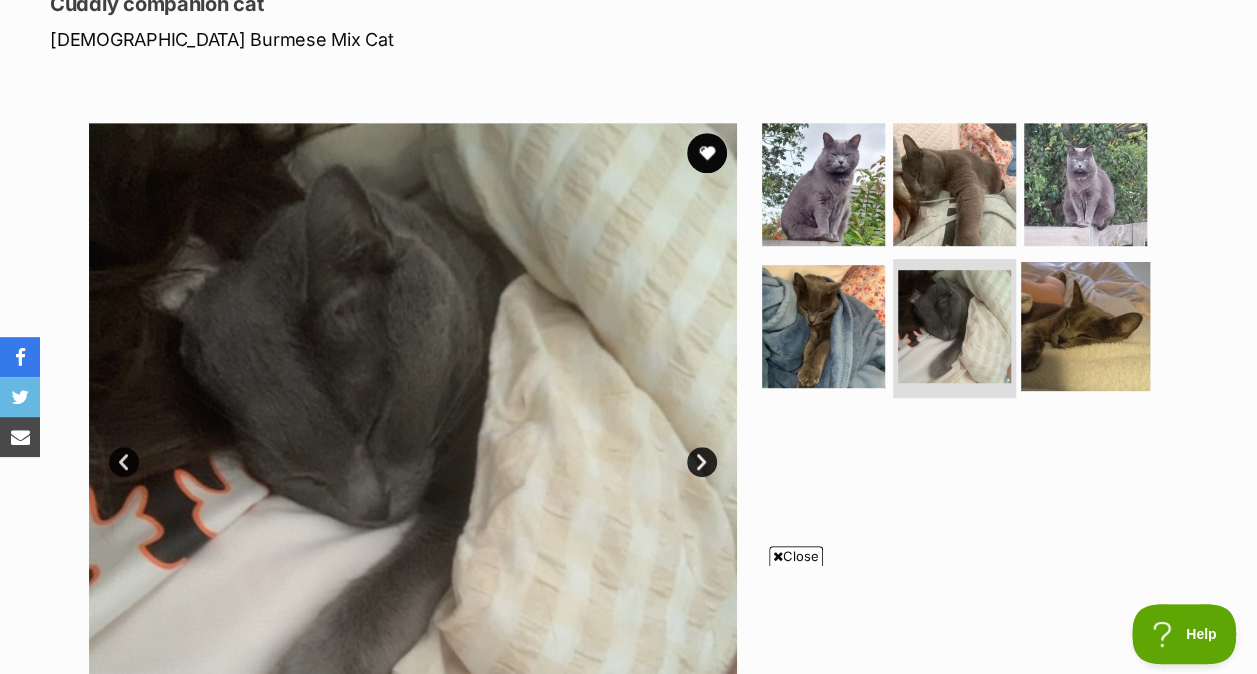 click at bounding box center (1085, 325) 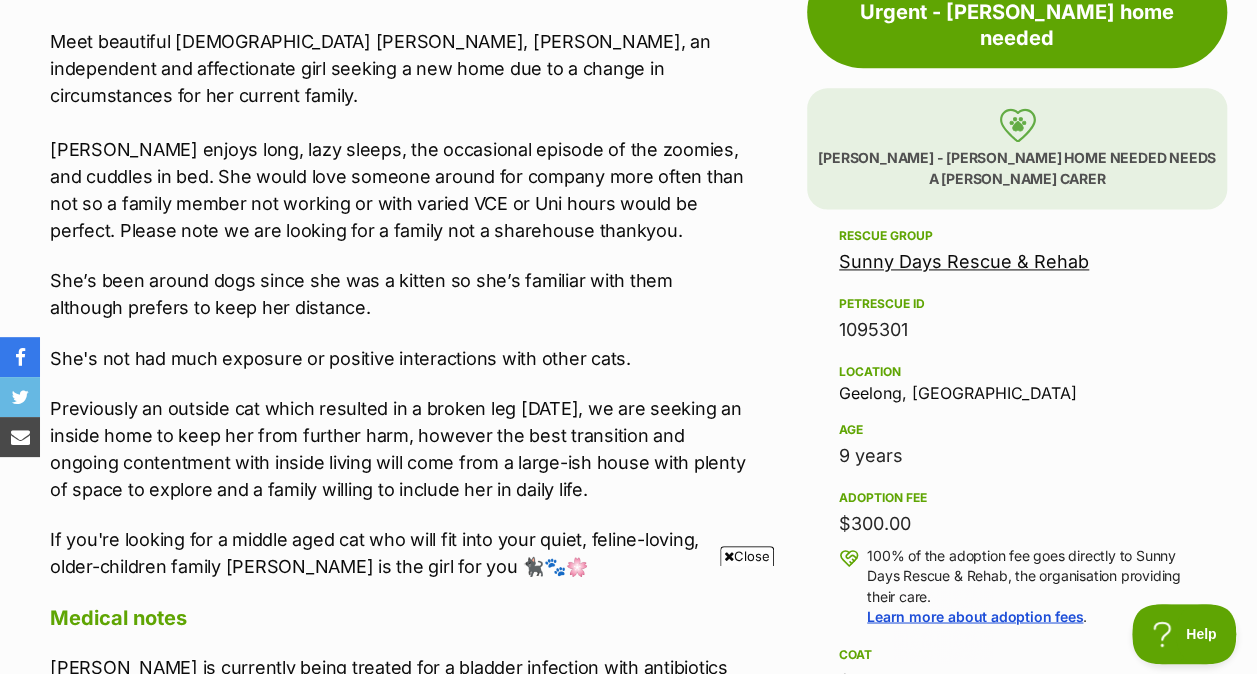 scroll, scrollTop: 0, scrollLeft: 0, axis: both 